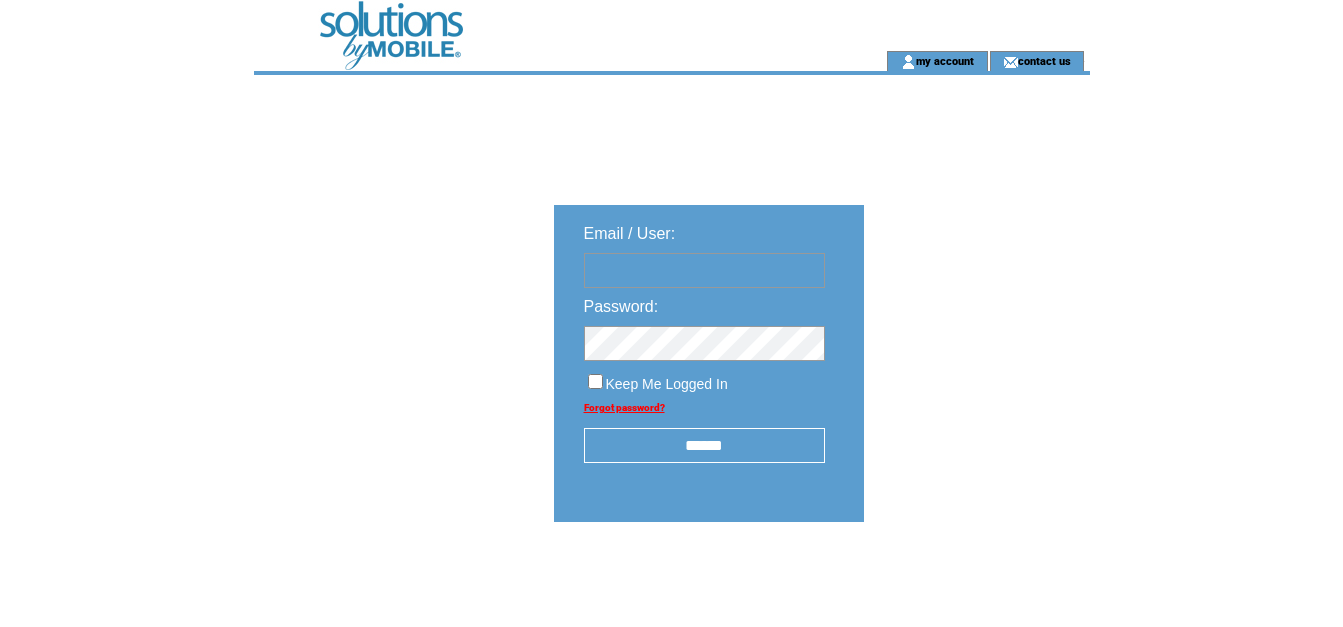 scroll, scrollTop: 0, scrollLeft: 0, axis: both 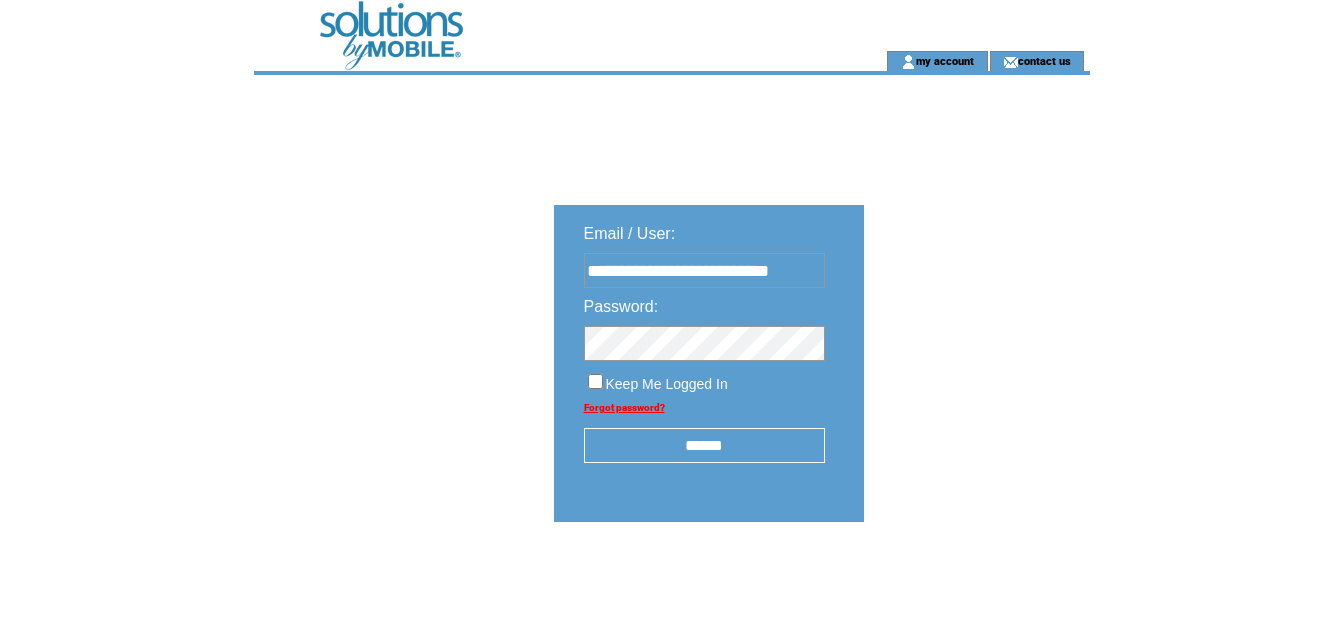 click on "******" at bounding box center [704, 445] 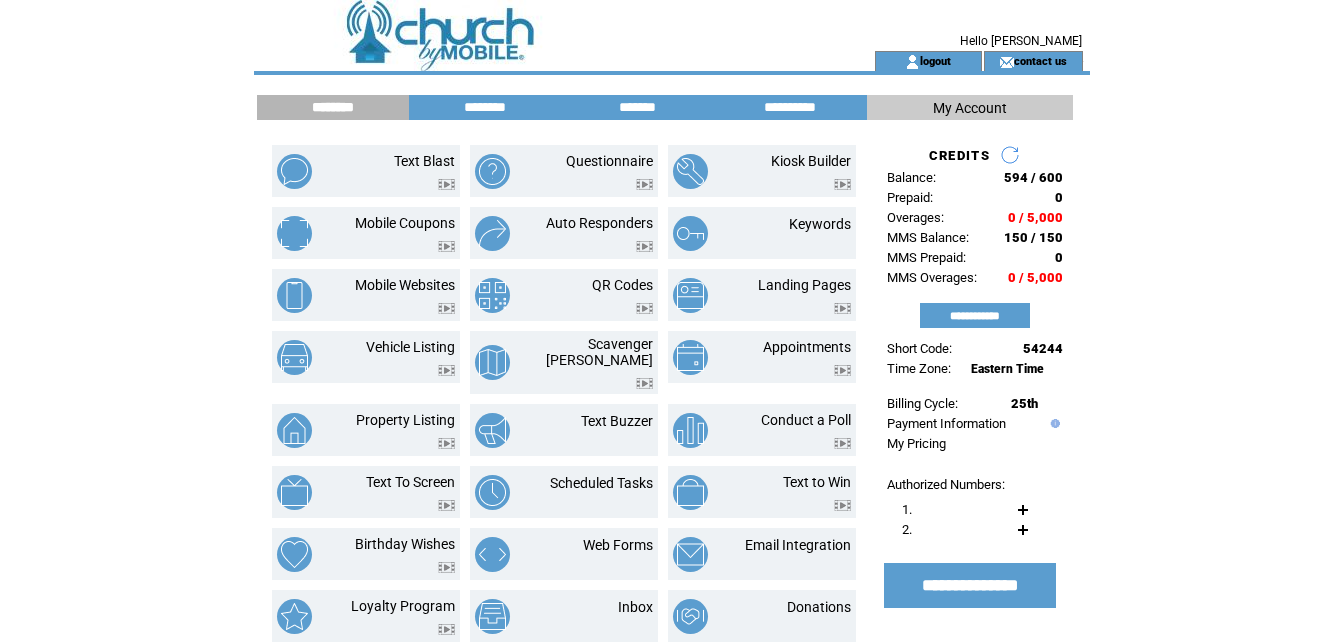 scroll, scrollTop: 0, scrollLeft: 0, axis: both 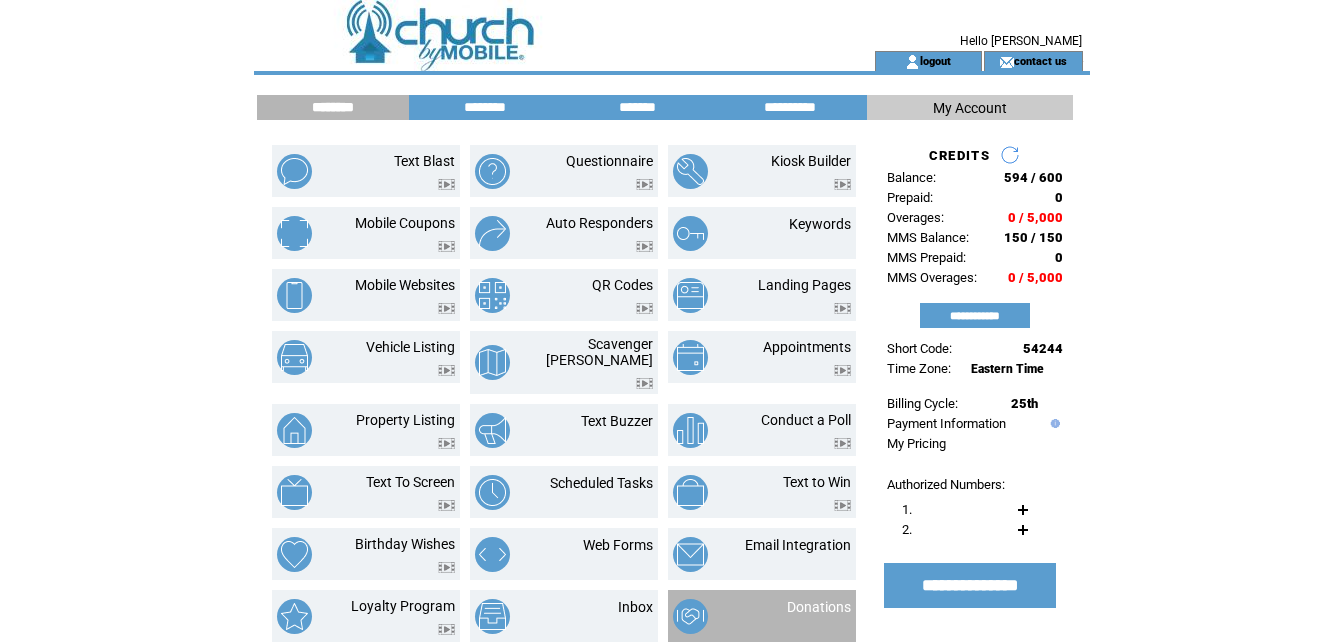 click on "Donations" at bounding box center [762, 616] 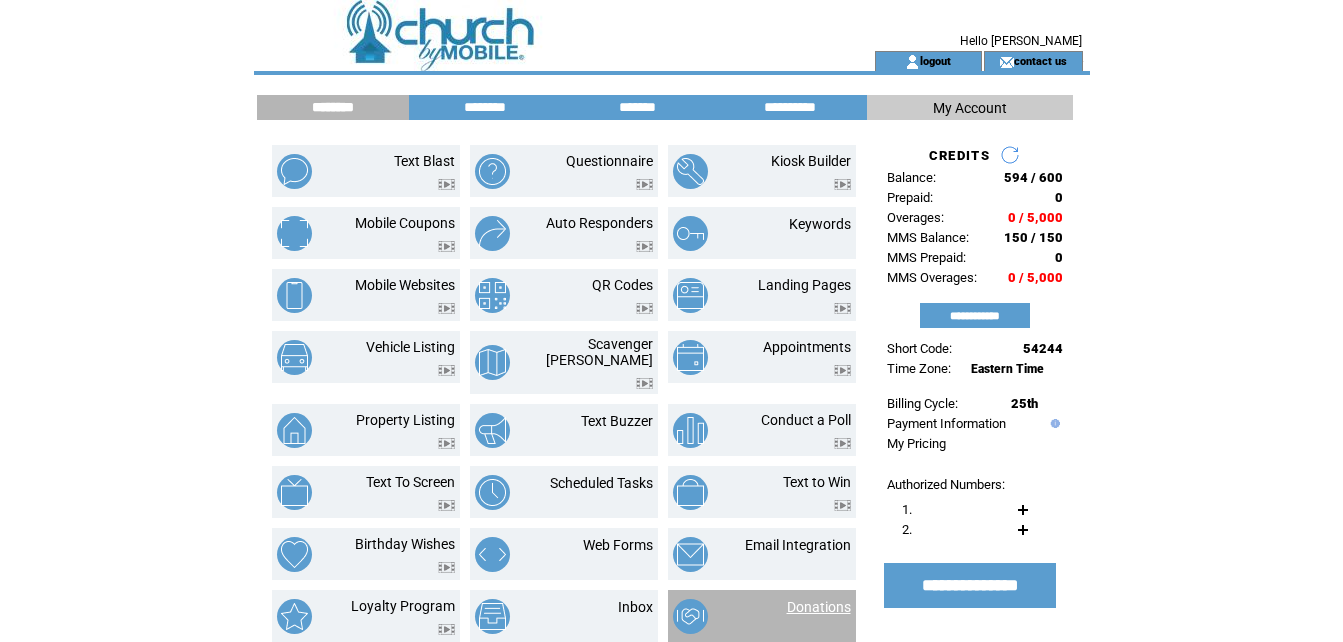 click on "Donations" at bounding box center [819, 607] 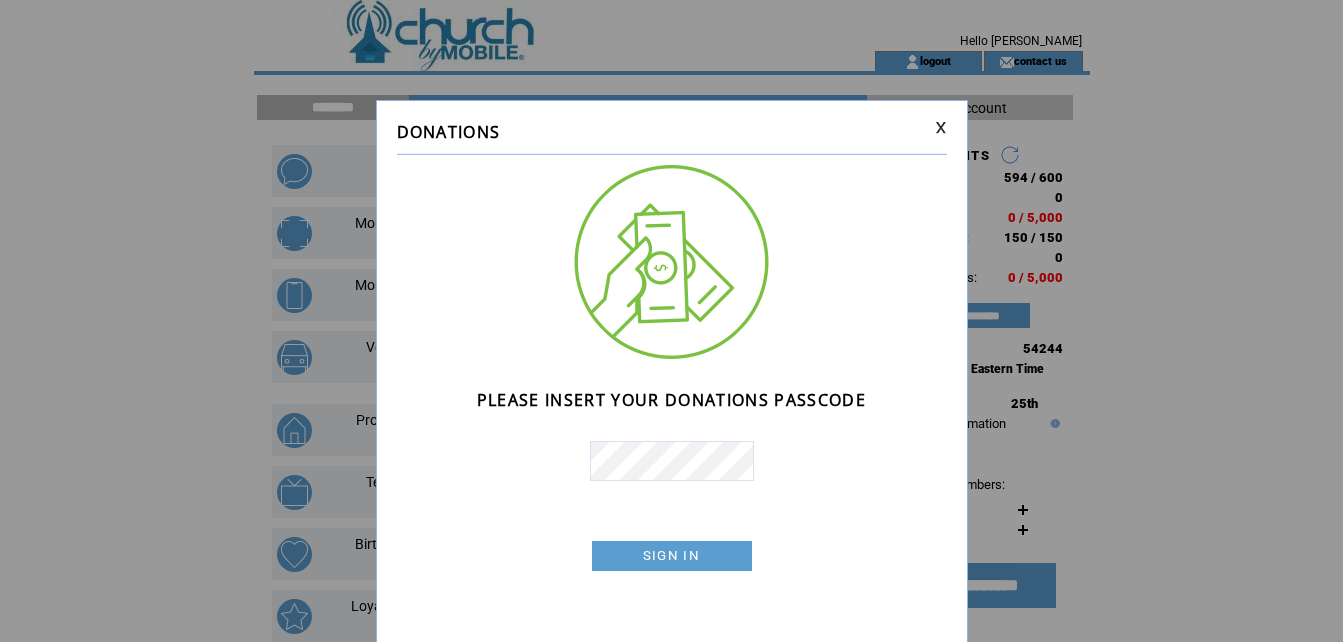 scroll, scrollTop: 0, scrollLeft: 0, axis: both 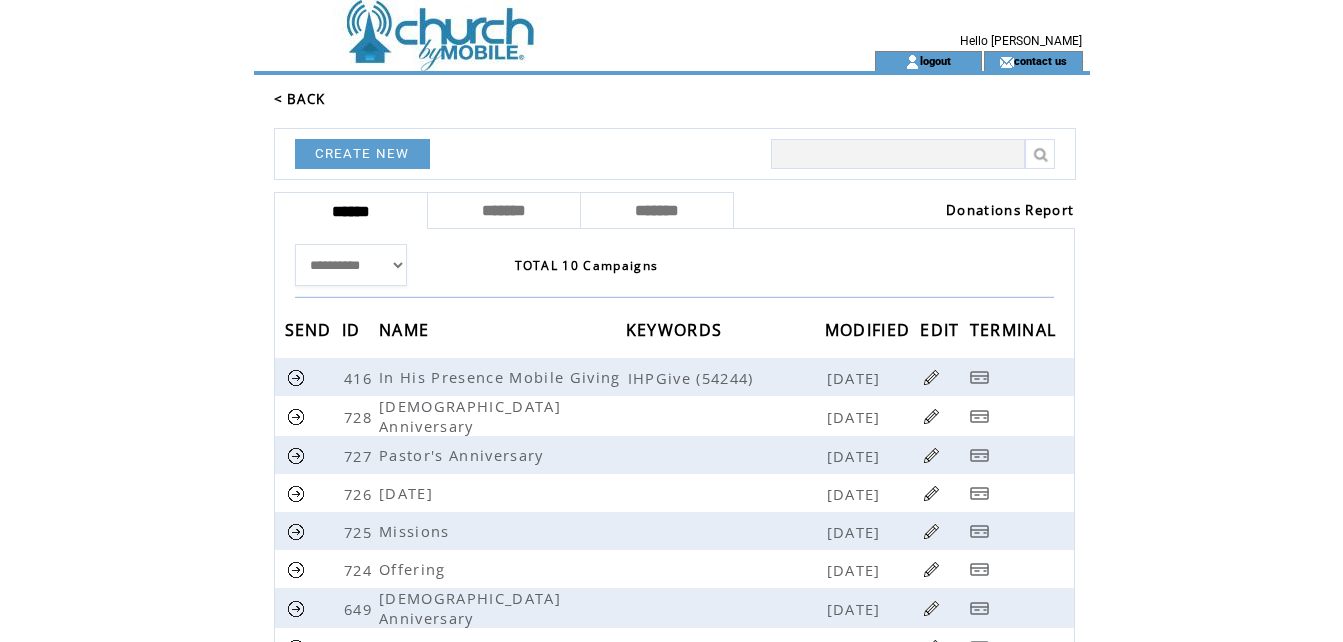 click on "Donations Report" at bounding box center (1010, 210) 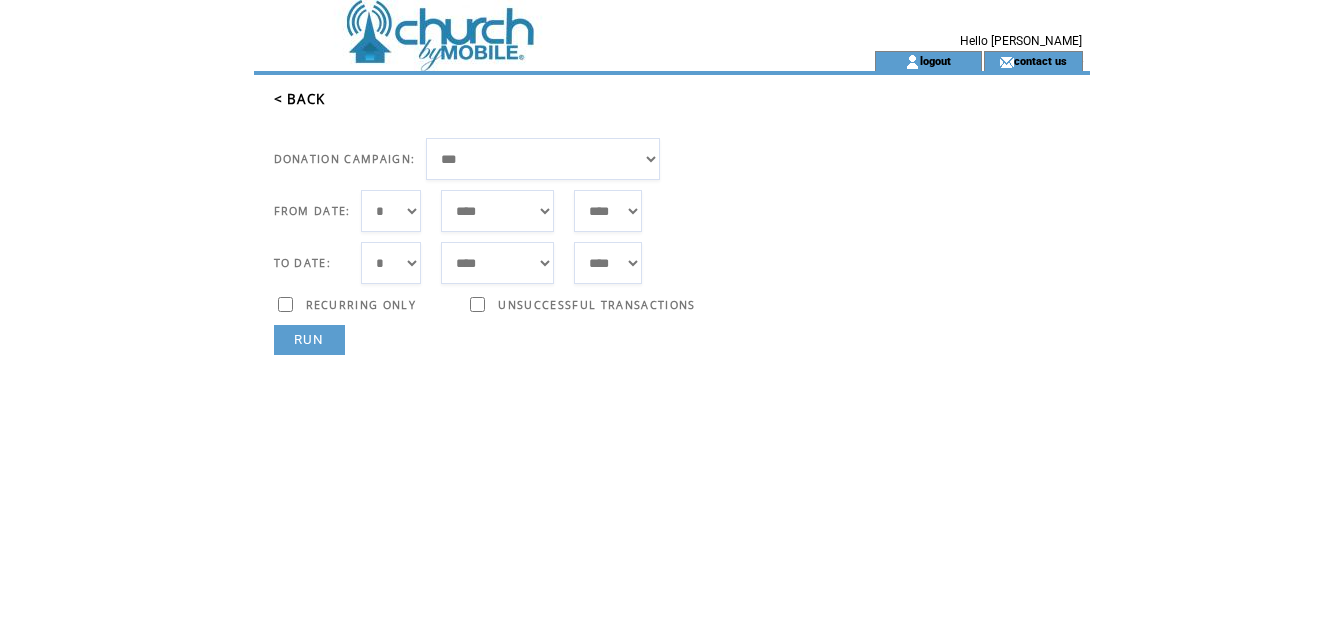 scroll, scrollTop: 0, scrollLeft: 0, axis: both 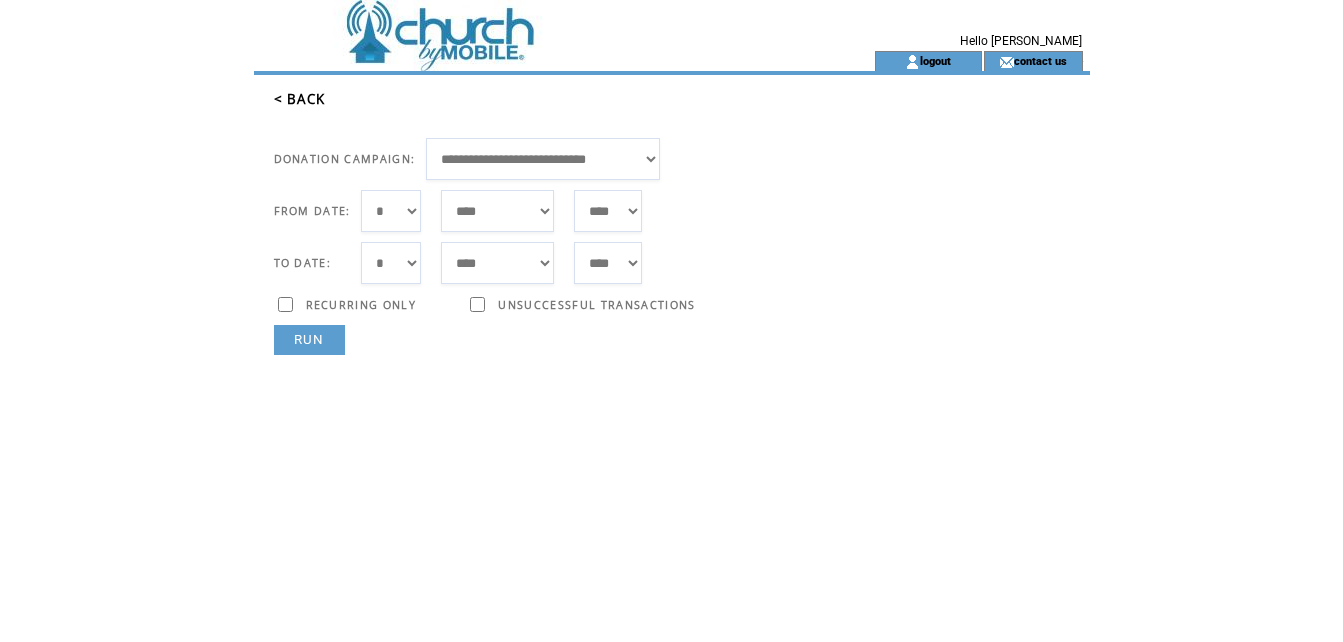click on "*** 	 * 	 * 	 * 	 * 	 * 	 * 	 * 	 * 	 * 	 ** 	 ** 	 ** 	 ** 	 ** 	 ** 	 ** 	 ** 	 ** 	 ** 	 ** 	 ** 	 ** 	 ** 	 ** 	 ** 	 ** 	 ** 	 ** 	 ** 	 ** 	 **" at bounding box center [391, 211] 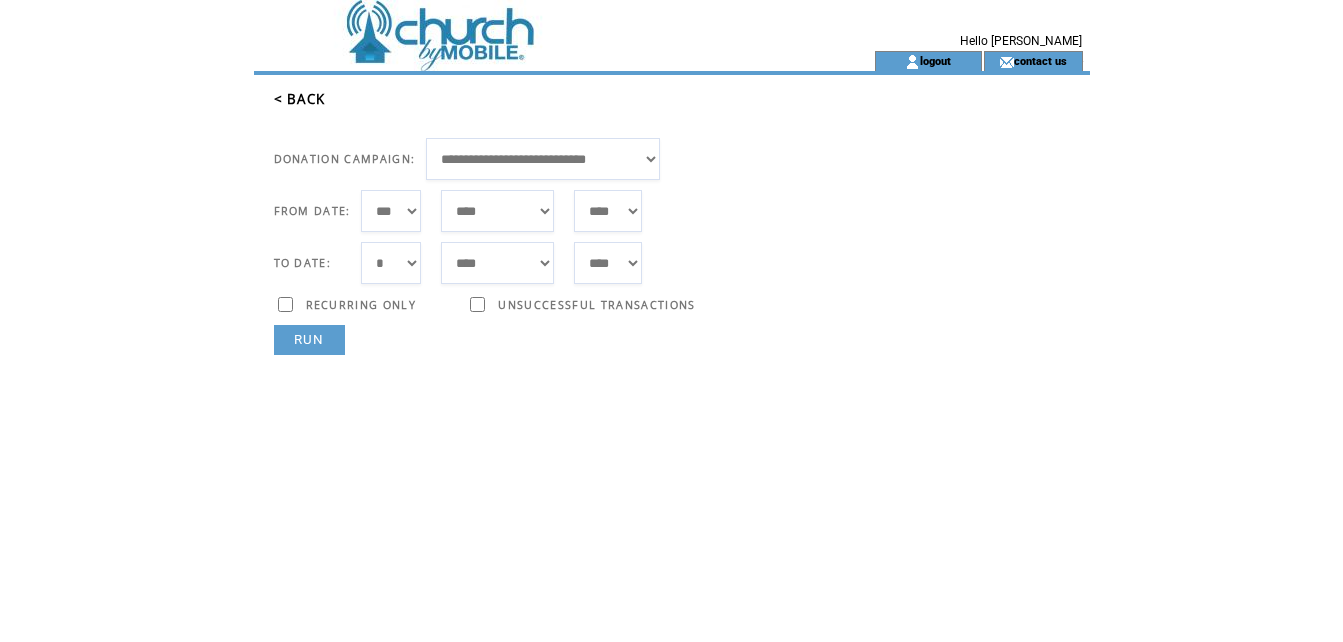 click on "***** 	 ******* 	 ******** 	 ***** 	 ***** 	 *** 	 **** 	 **** 	 ****** 	 ********* 	 ******* 	 ******** 	 ********" at bounding box center [497, 211] 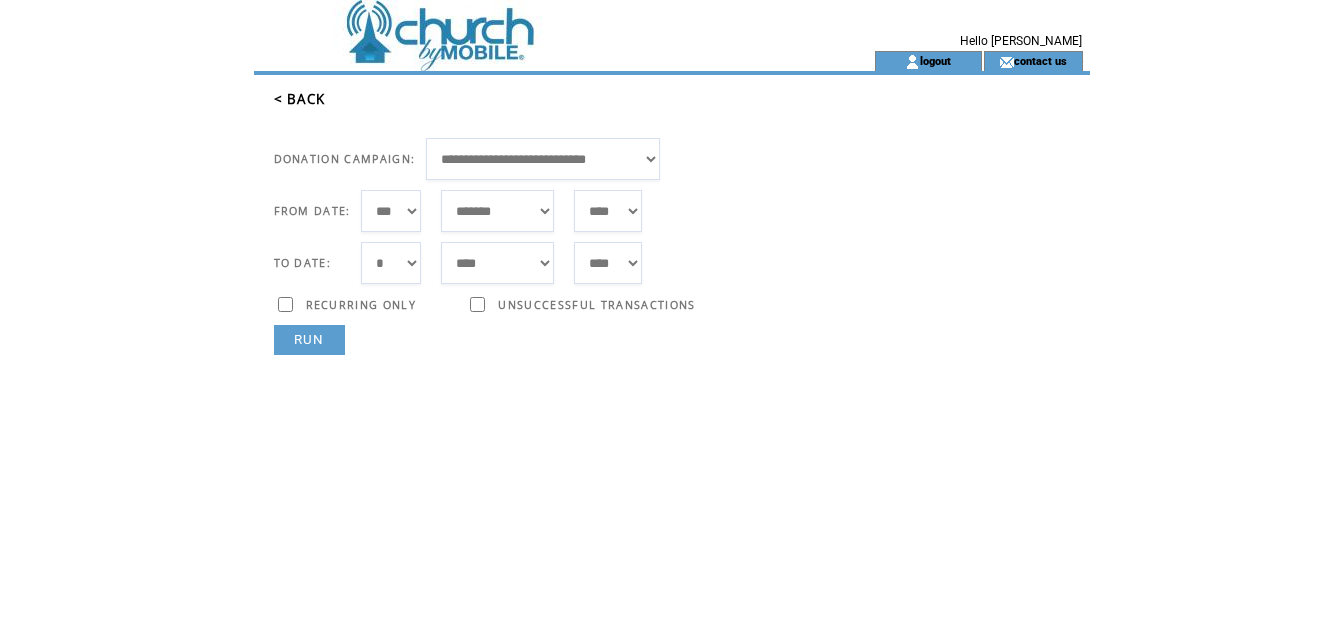 click on "***** 	 ******* 	 ******** 	 ***** 	 ***** 	 *** 	 **** 	 **** 	 ****** 	 ********* 	 ******* 	 ******** 	 ********" at bounding box center (497, 211) 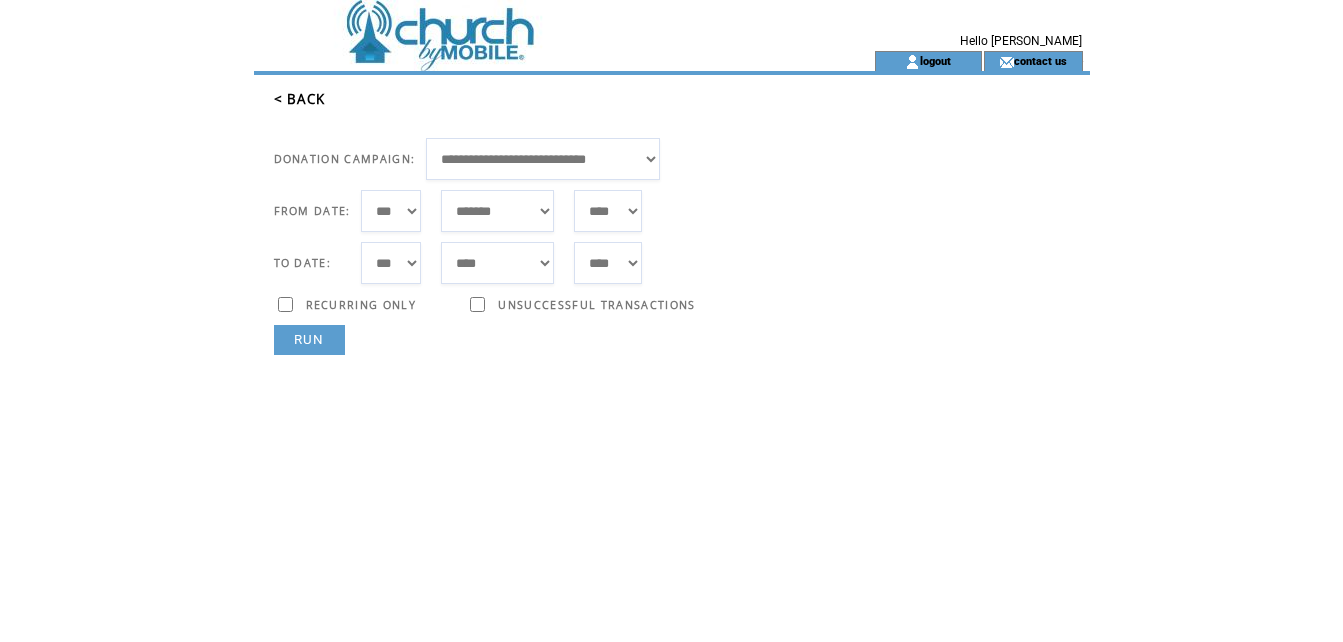 click on "*** 	 * 	 * 	 * 	 * 	 * 	 * 	 * 	 * 	 * 	 ** 	 ** 	 ** 	 ** 	 ** 	 ** 	 ** 	 ** 	 ** 	 ** 	 ** 	 ** 	 ** 	 ** 	 ** 	 ** 	 ** 	 ** 	 ** 	 ** 	 ** 	 **" at bounding box center [391, 263] 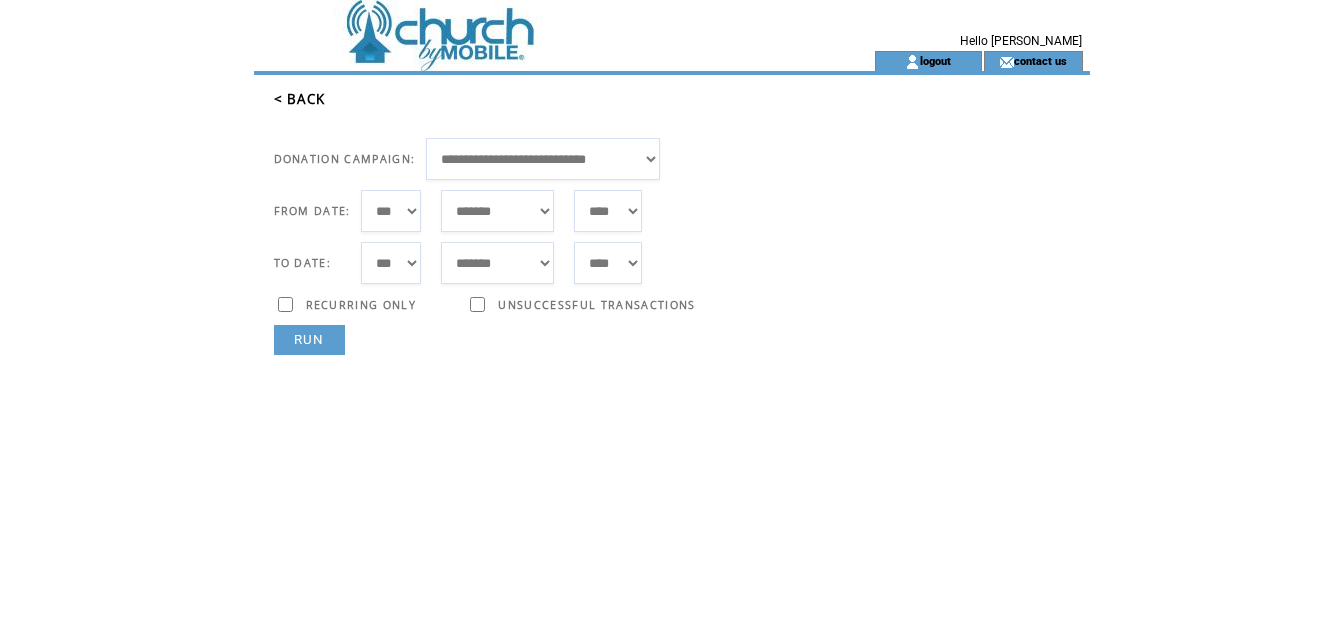 click on "RUN" at bounding box center (309, 340) 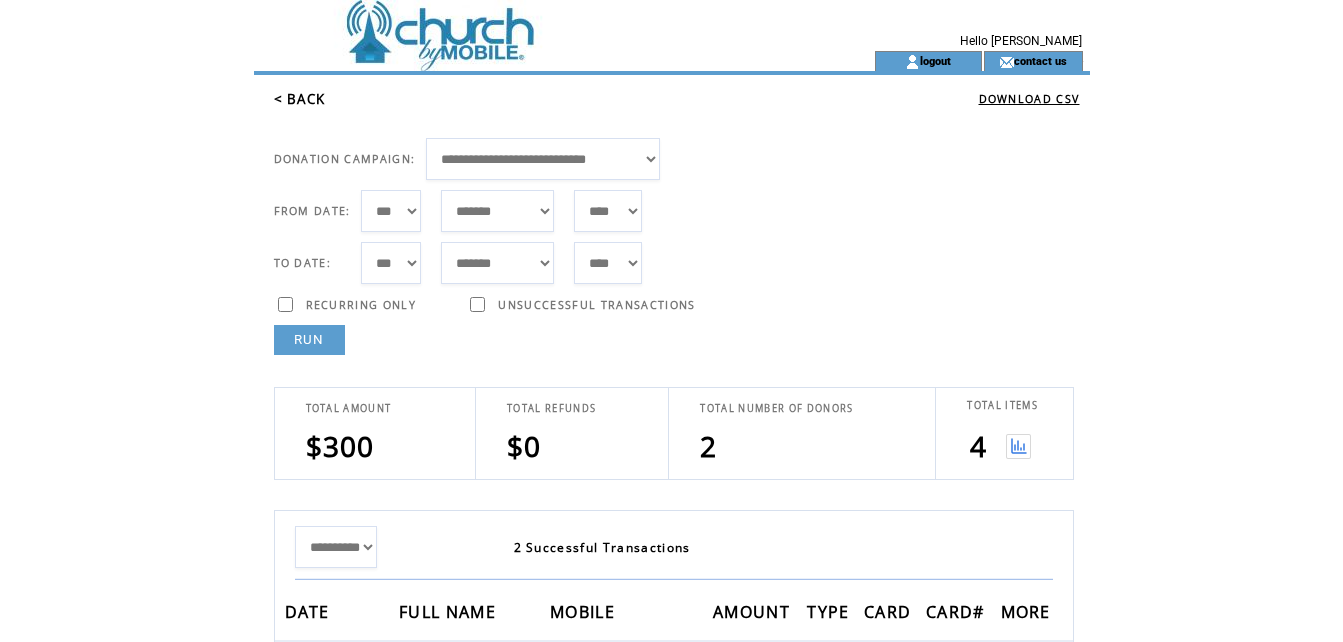 click at bounding box center [1018, 446] 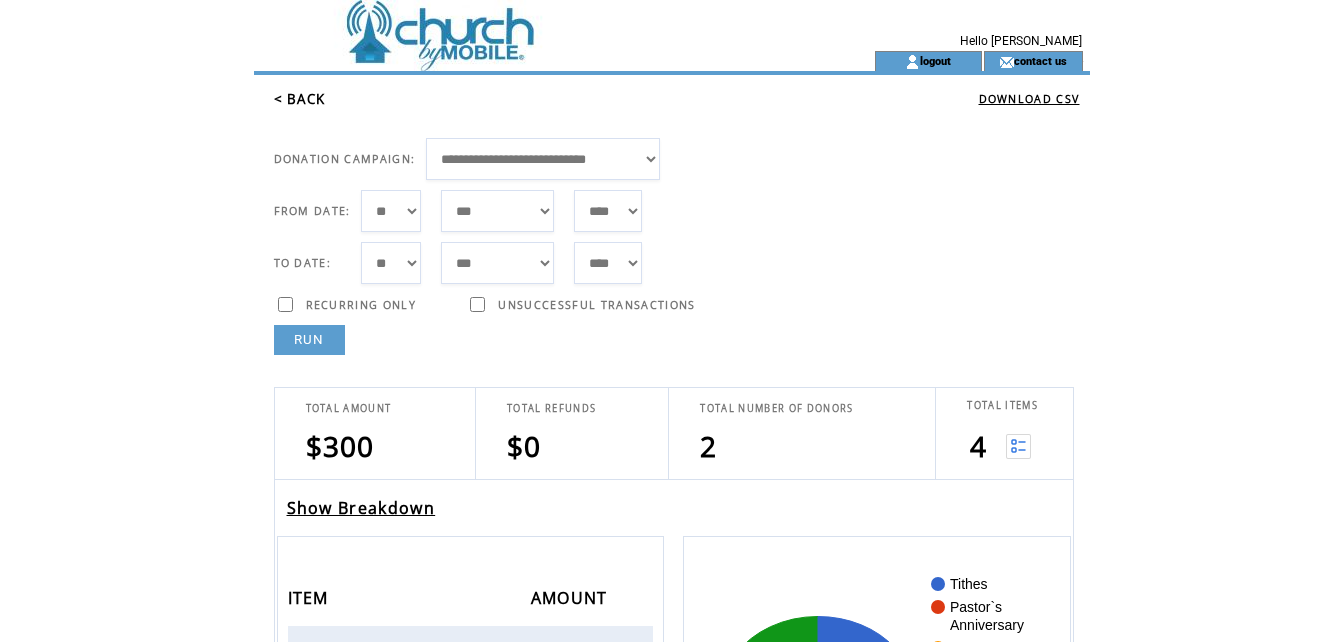 scroll, scrollTop: 0, scrollLeft: 0, axis: both 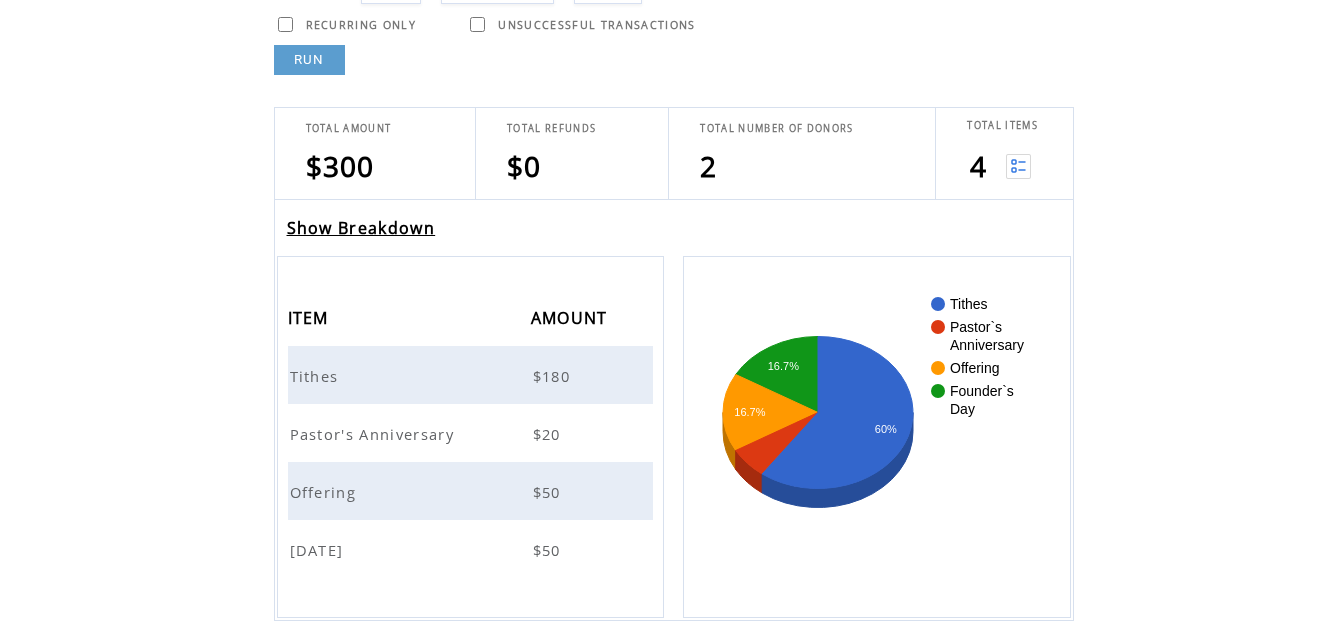 click on "Pastor's Anniversary" at bounding box center (375, 434) 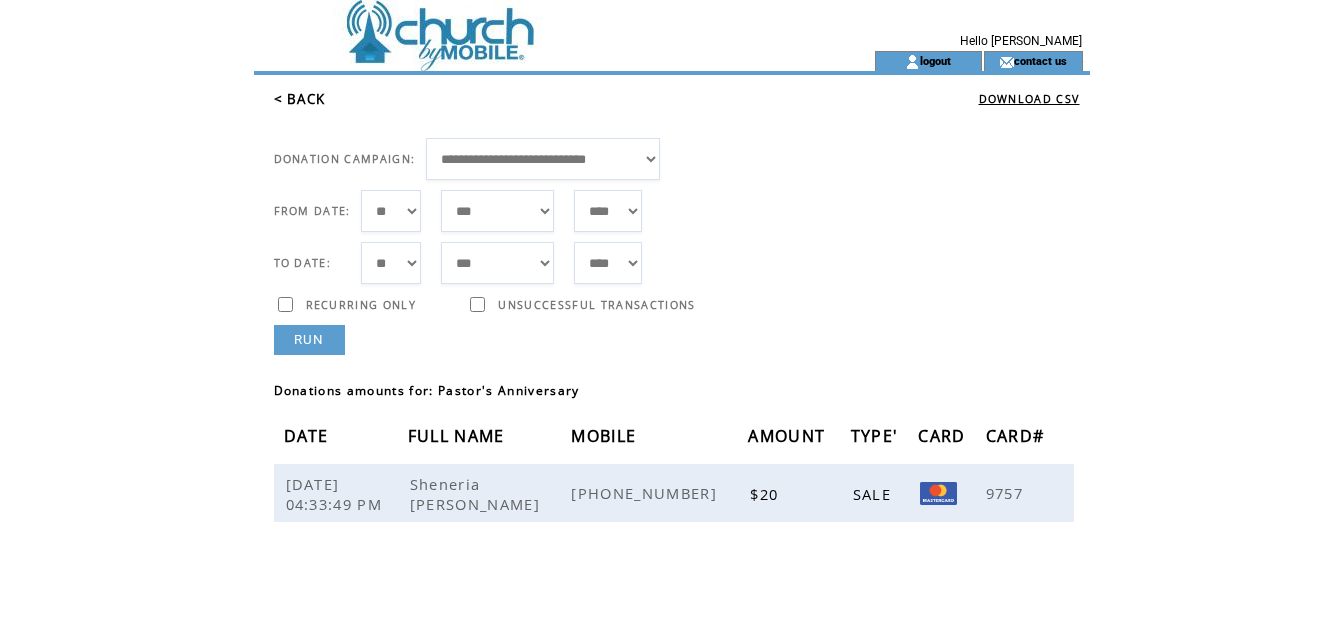 scroll, scrollTop: 0, scrollLeft: 0, axis: both 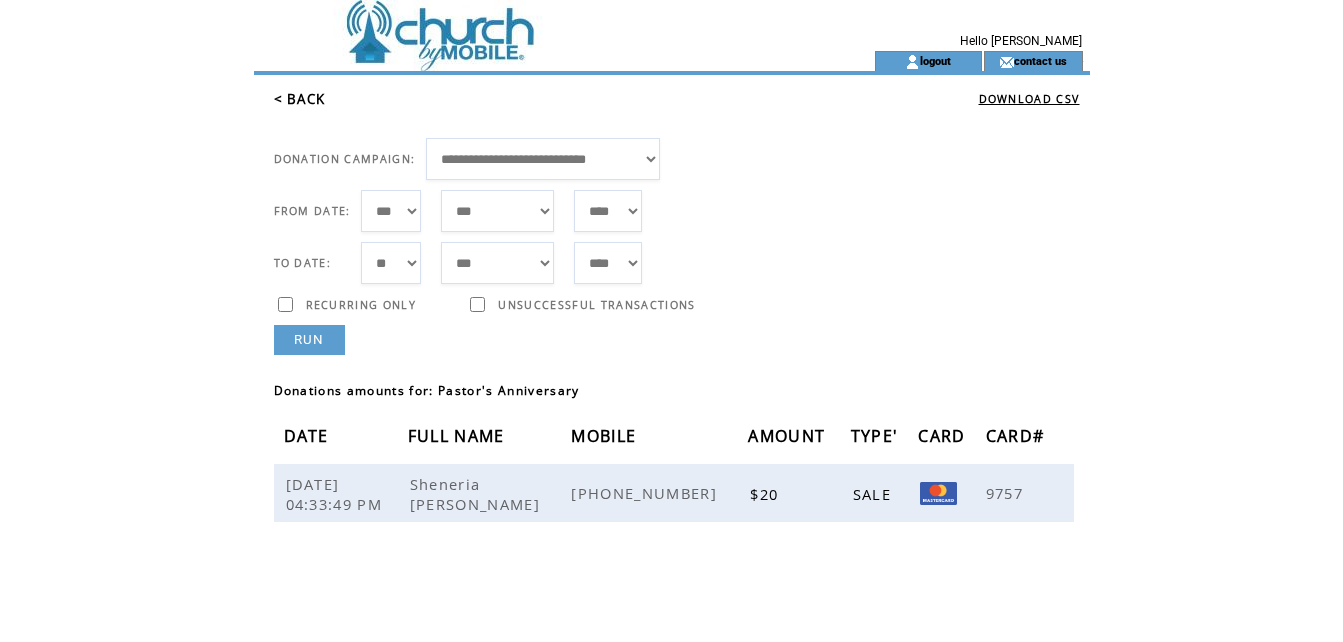 click on "*** 	 * 	 * 	 * 	 * 	 * 	 * 	 * 	 * 	 * 	 ** 	 ** 	 ** 	 ** 	 ** 	 ** 	 ** 	 ** 	 ** 	 ** 	 ** 	 ** 	 ** 	 ** 	 ** 	 ** 	 ** 	 ** 	 ** 	 ** 	 ** 	 **" at bounding box center (391, 263) 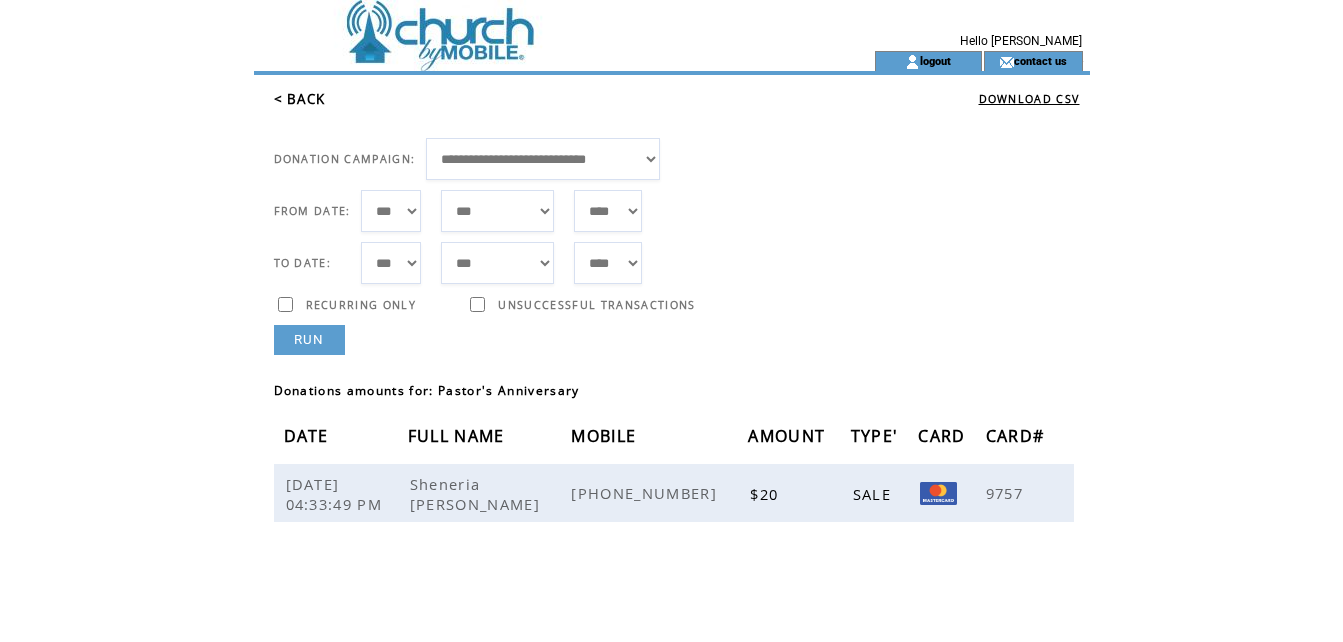 click on "RUN" at bounding box center (309, 340) 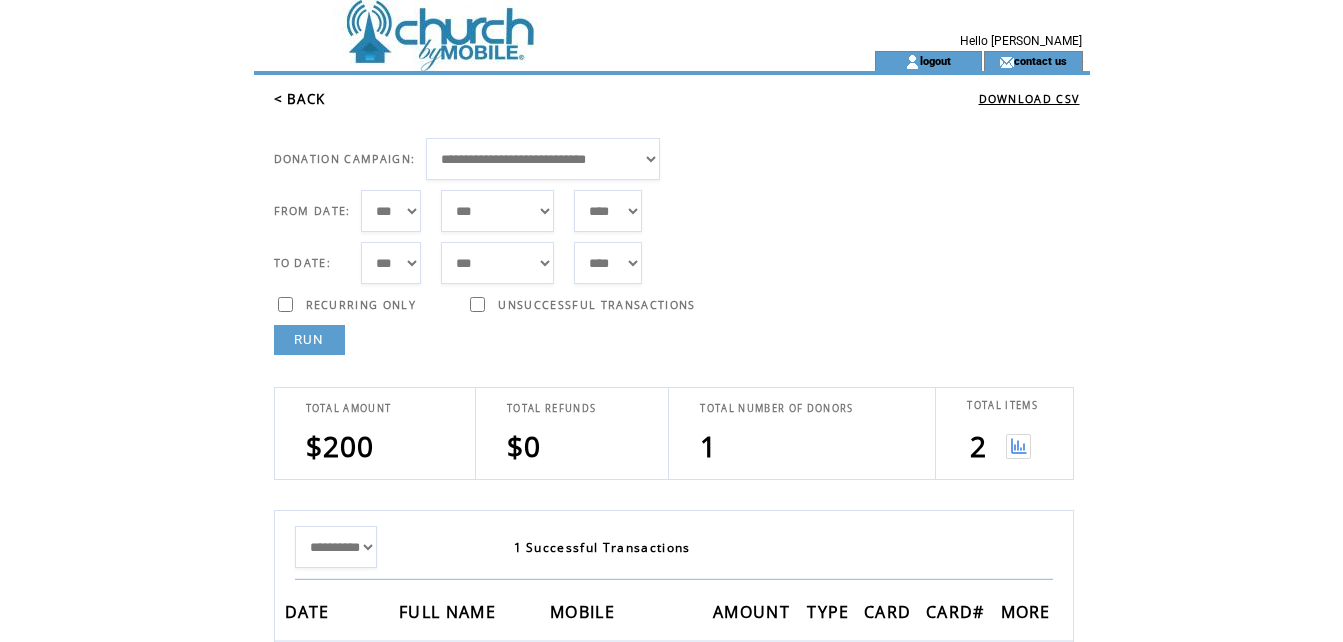 click at bounding box center (1018, 446) 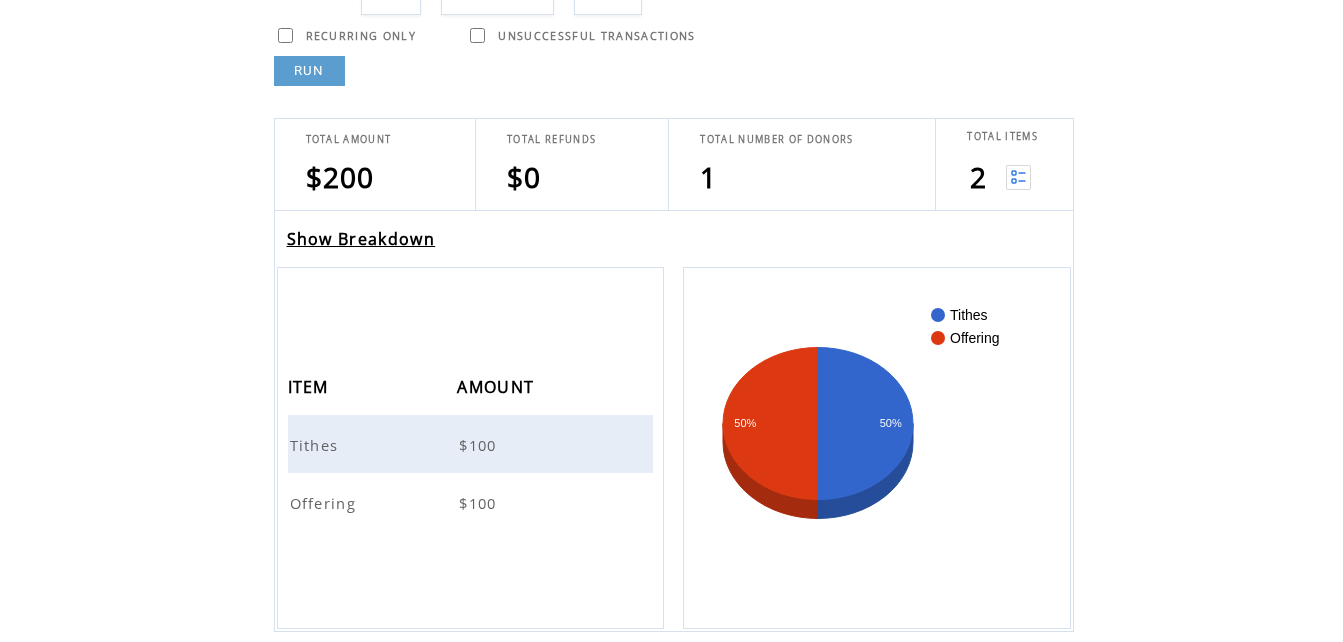 scroll, scrollTop: 280, scrollLeft: 0, axis: vertical 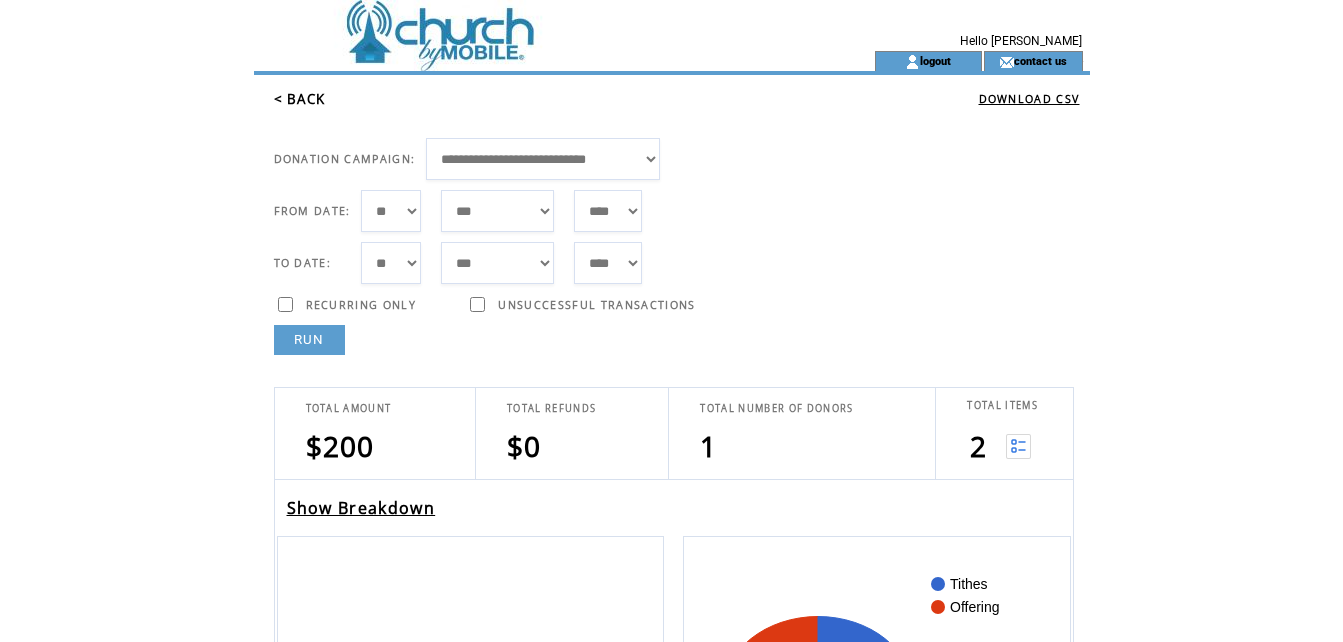 click on "*** 	 * 	 * 	 * 	 * 	 * 	 * 	 * 	 * 	 * 	 ** 	 ** 	 ** 	 ** 	 ** 	 ** 	 ** 	 ** 	 ** 	 ** 	 ** 	 ** 	 ** 	 ** 	 ** 	 ** 	 ** 	 ** 	 ** 	 ** 	 ** 	 **" at bounding box center (391, 211) 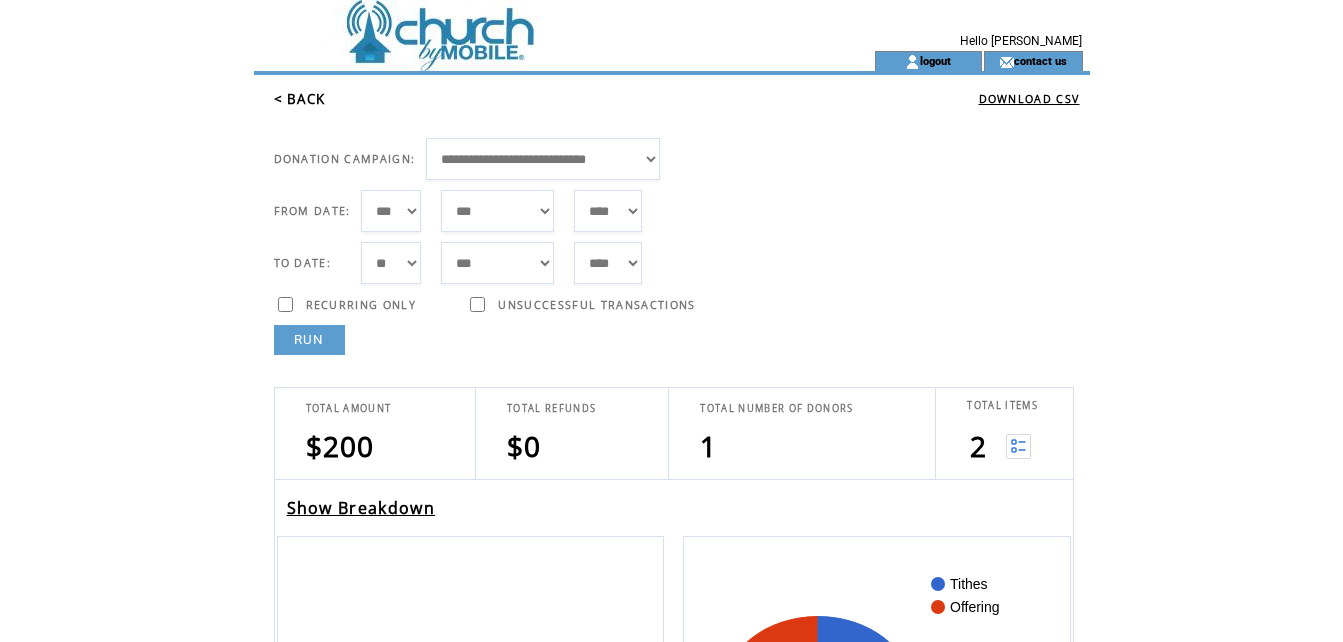 click on "*** 	 * 	 * 	 * 	 * 	 * 	 * 	 * 	 * 	 * 	 ** 	 ** 	 ** 	 ** 	 ** 	 ** 	 ** 	 ** 	 ** 	 ** 	 ** 	 ** 	 ** 	 ** 	 ** 	 ** 	 ** 	 ** 	 ** 	 ** 	 ** 	 **" at bounding box center [391, 263] 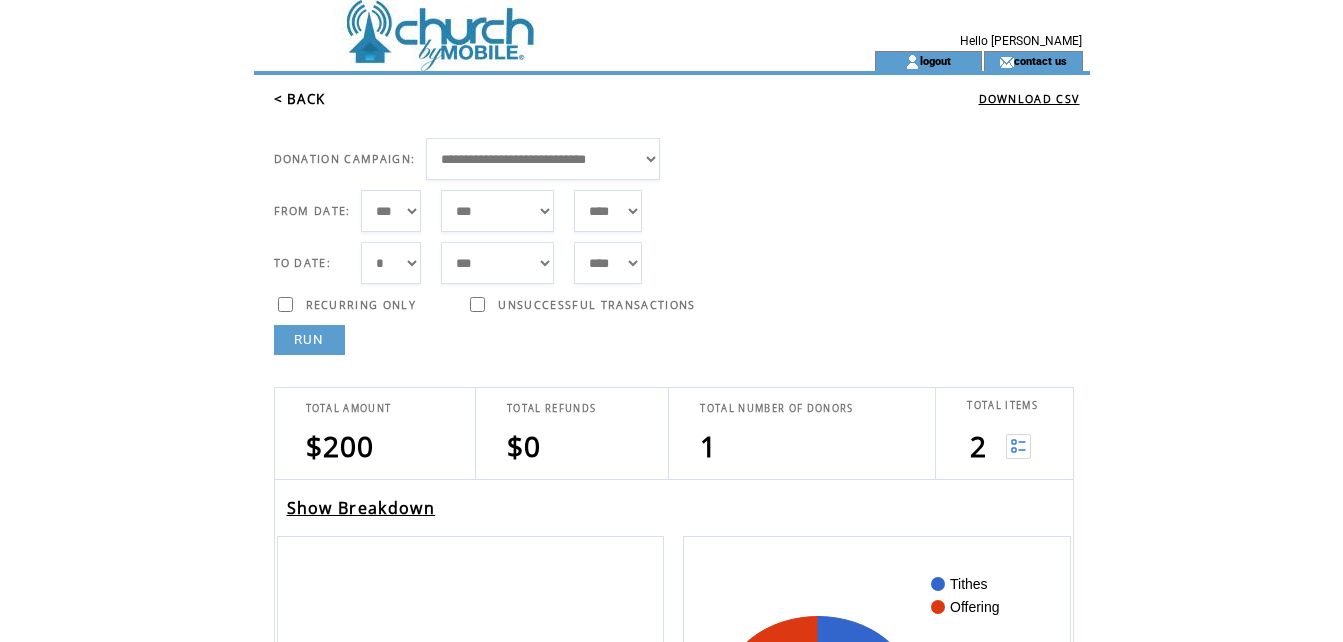 click on "***** 	 ******* 	 ******** 	 ***** 	 ***** 	 *** 	 **** 	 **** 	 ****** 	 ********* 	 ******* 	 ******** 	 ********" at bounding box center (497, 263) 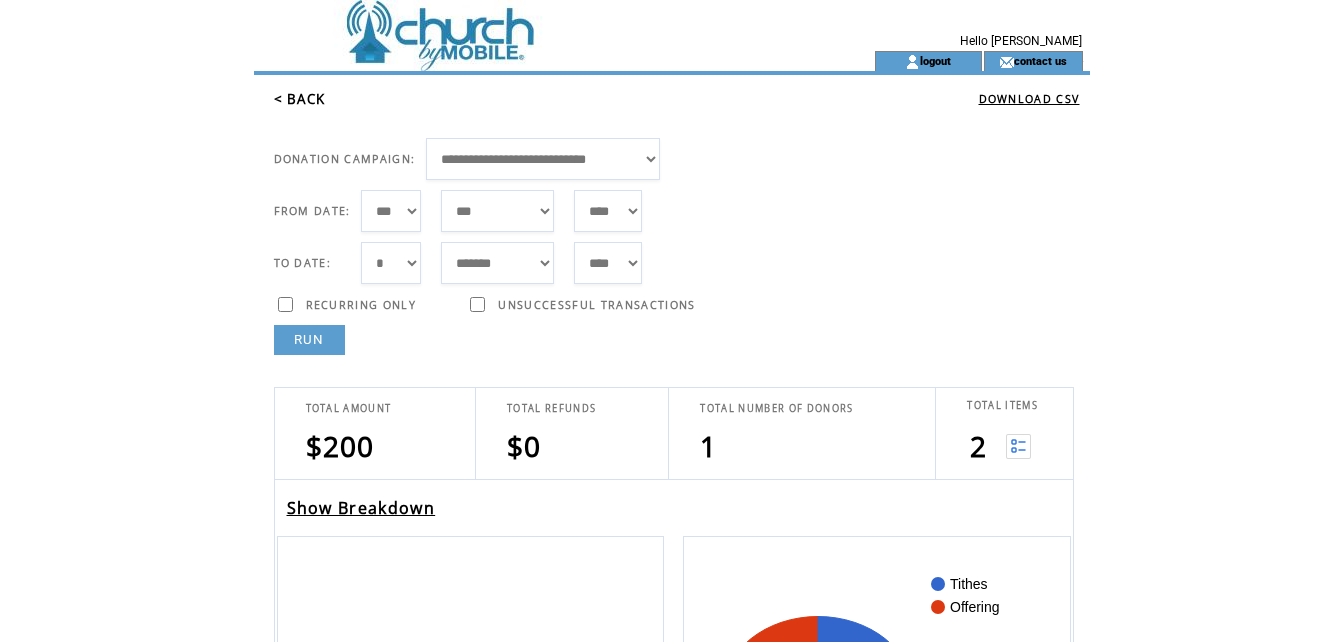 click on "RUN" at bounding box center (309, 340) 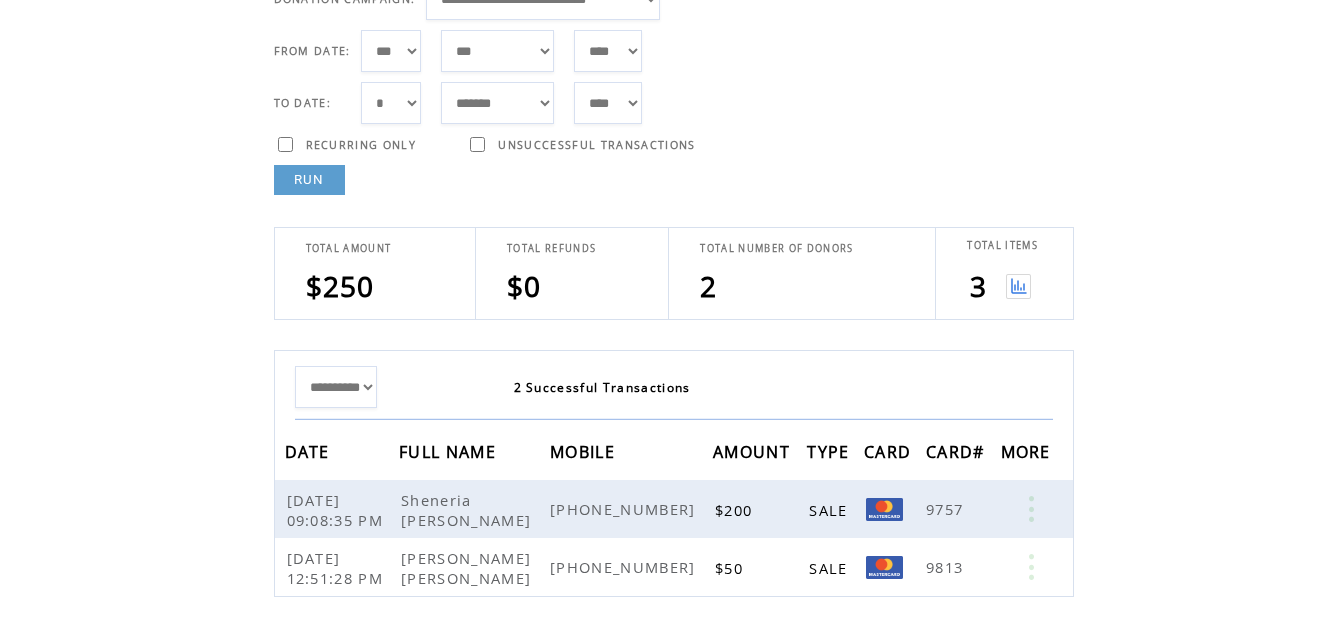 scroll, scrollTop: 200, scrollLeft: 0, axis: vertical 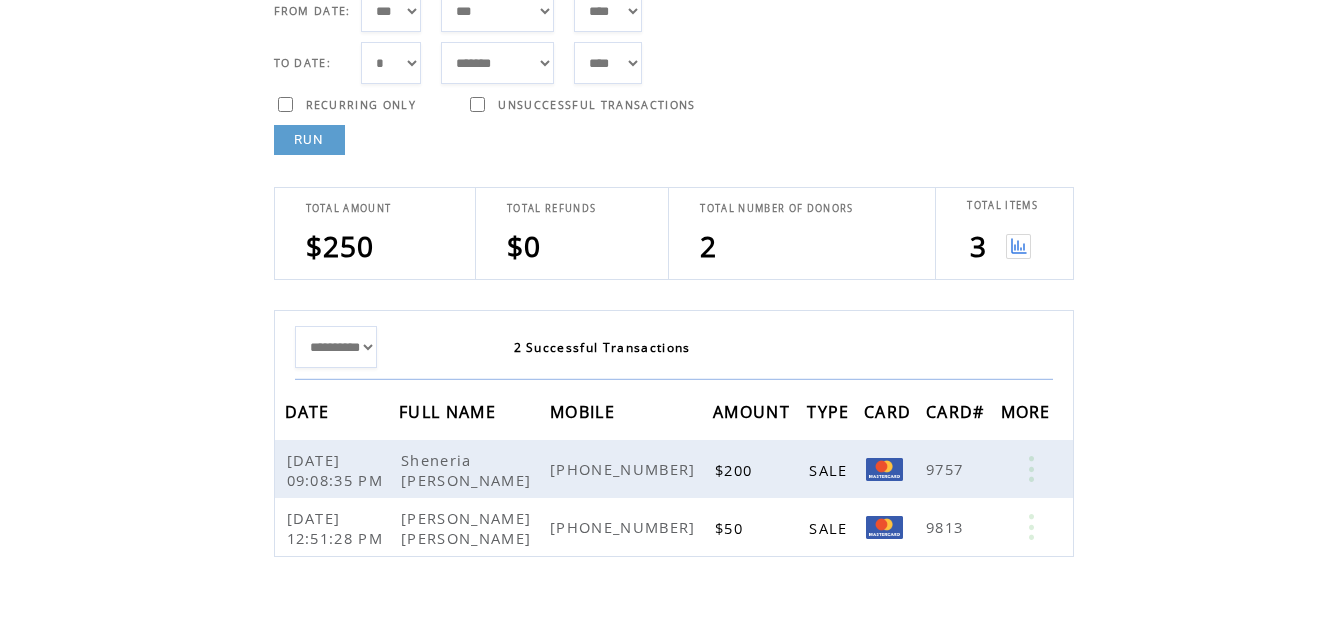 click at bounding box center (1018, 246) 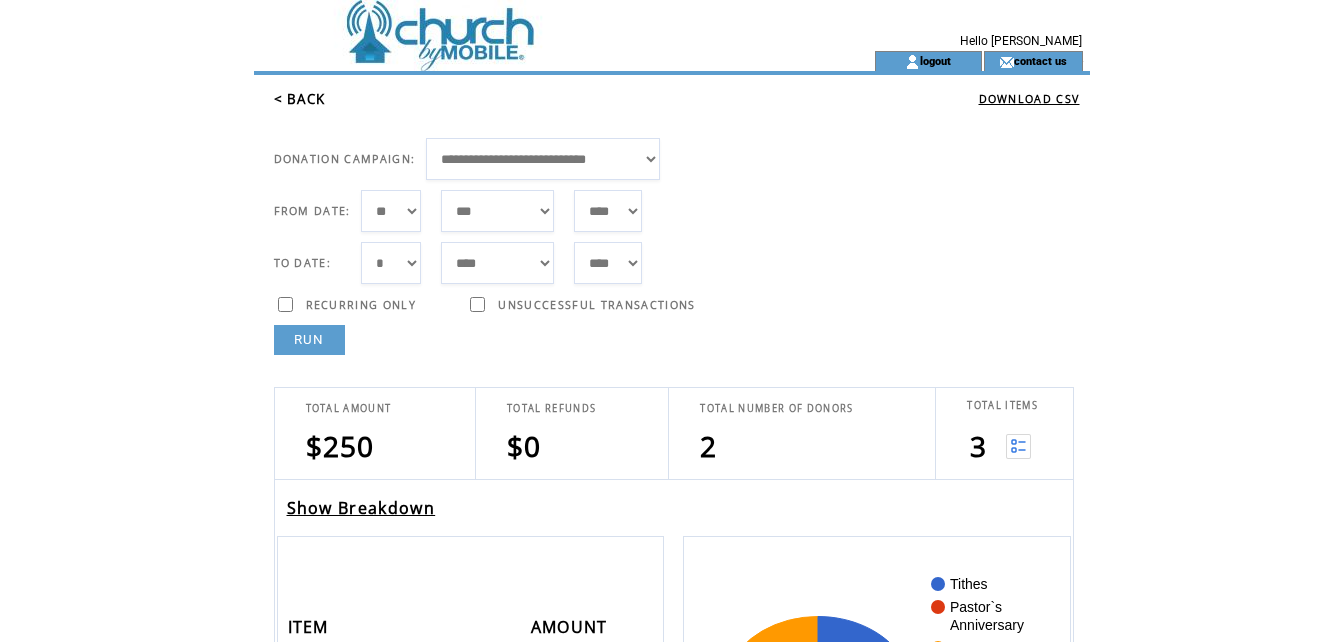 scroll, scrollTop: 0, scrollLeft: 0, axis: both 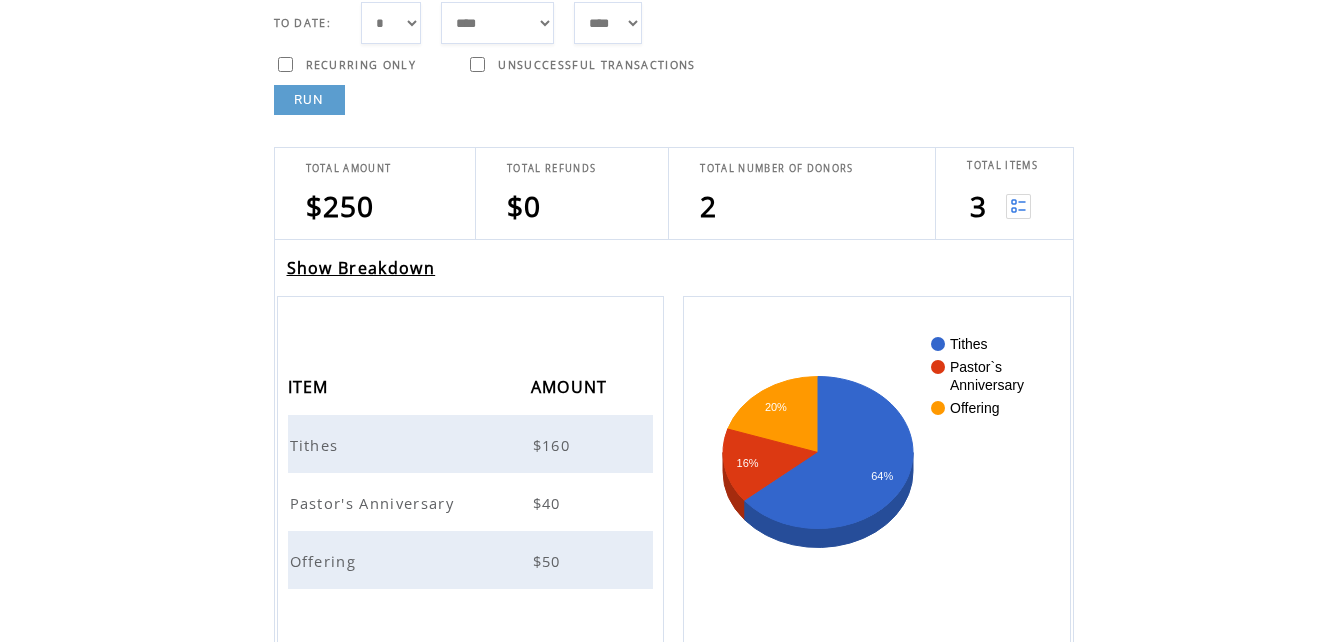 click on "Pastor's Anniversary" at bounding box center [375, 503] 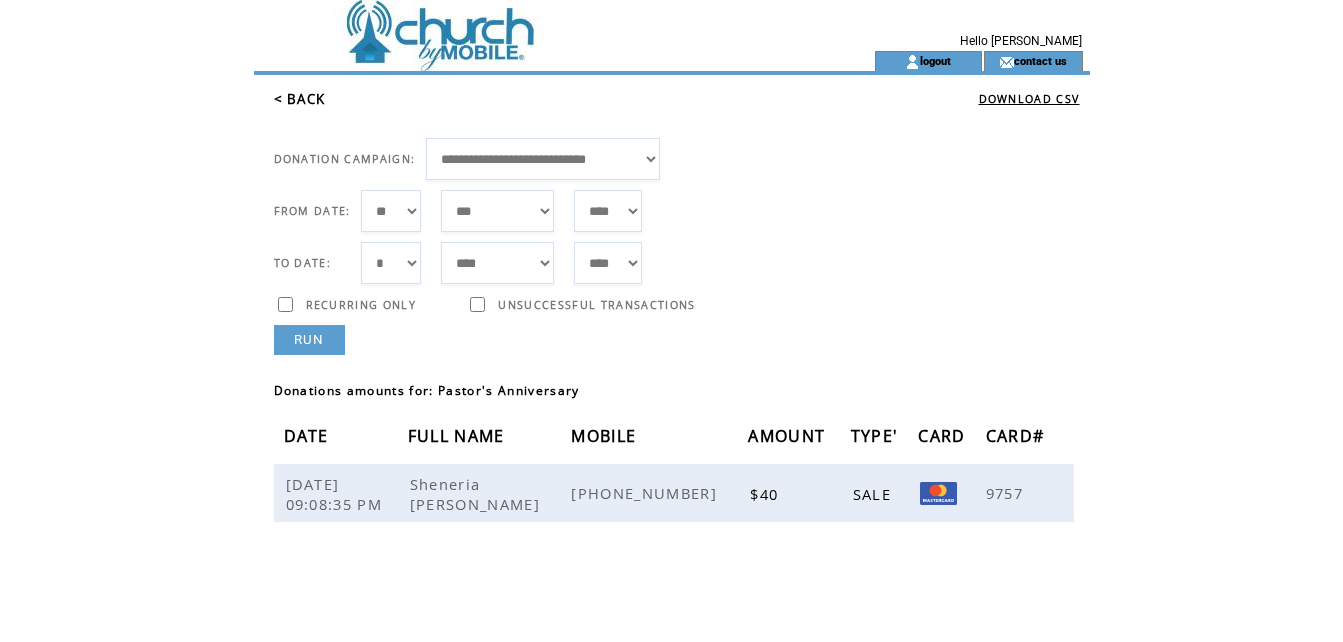 scroll, scrollTop: 0, scrollLeft: 0, axis: both 